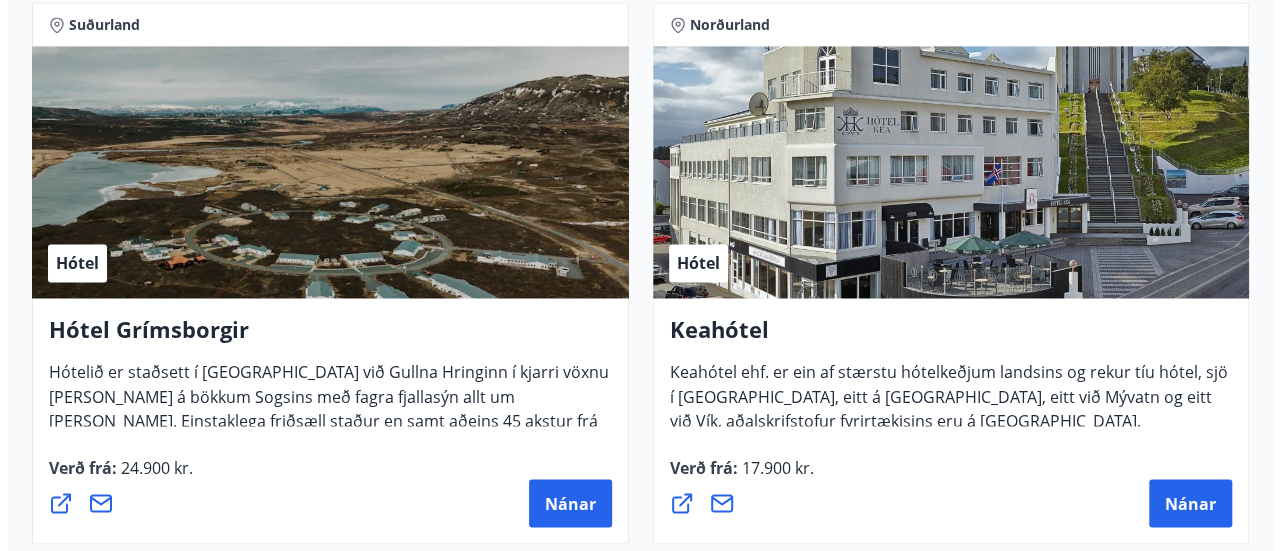 scroll, scrollTop: 1600, scrollLeft: 0, axis: vertical 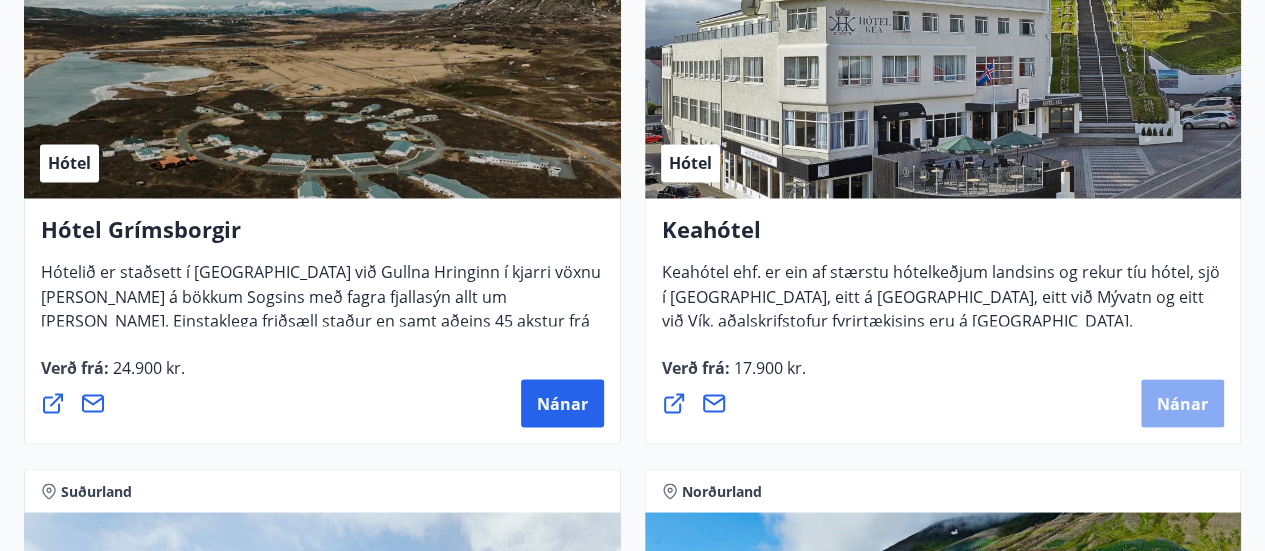 click on "Nánar" at bounding box center [1182, 403] 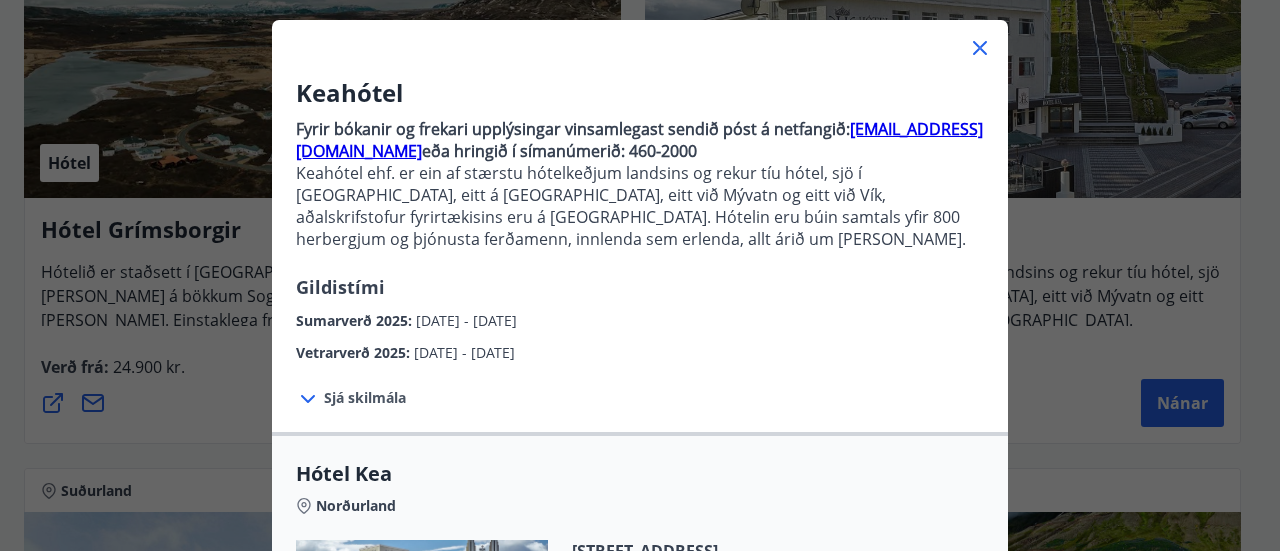 scroll, scrollTop: 100, scrollLeft: 0, axis: vertical 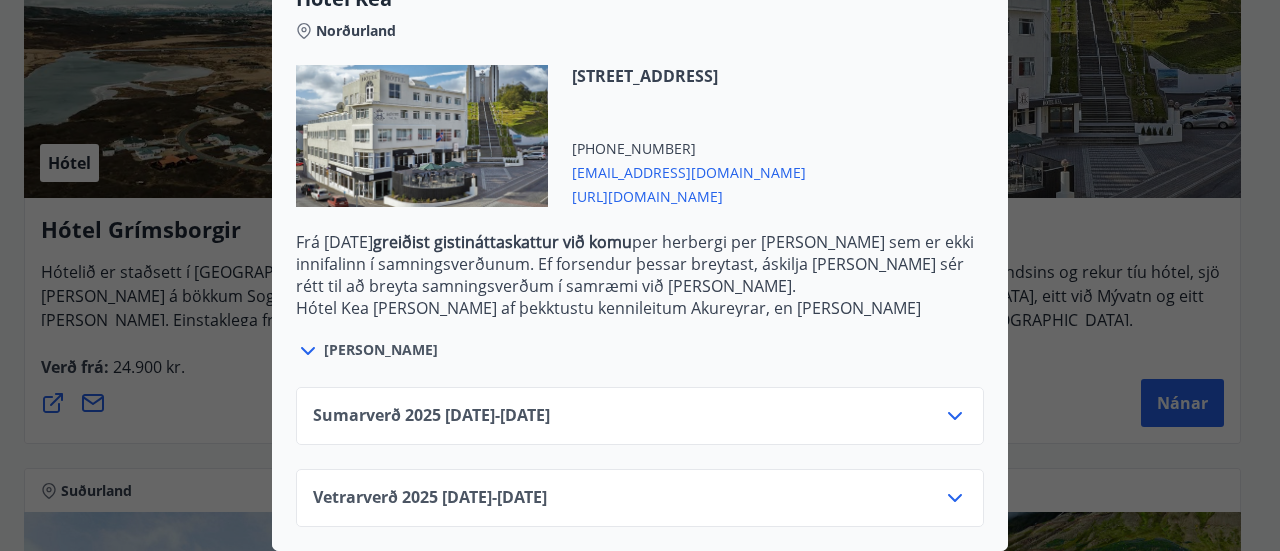 click 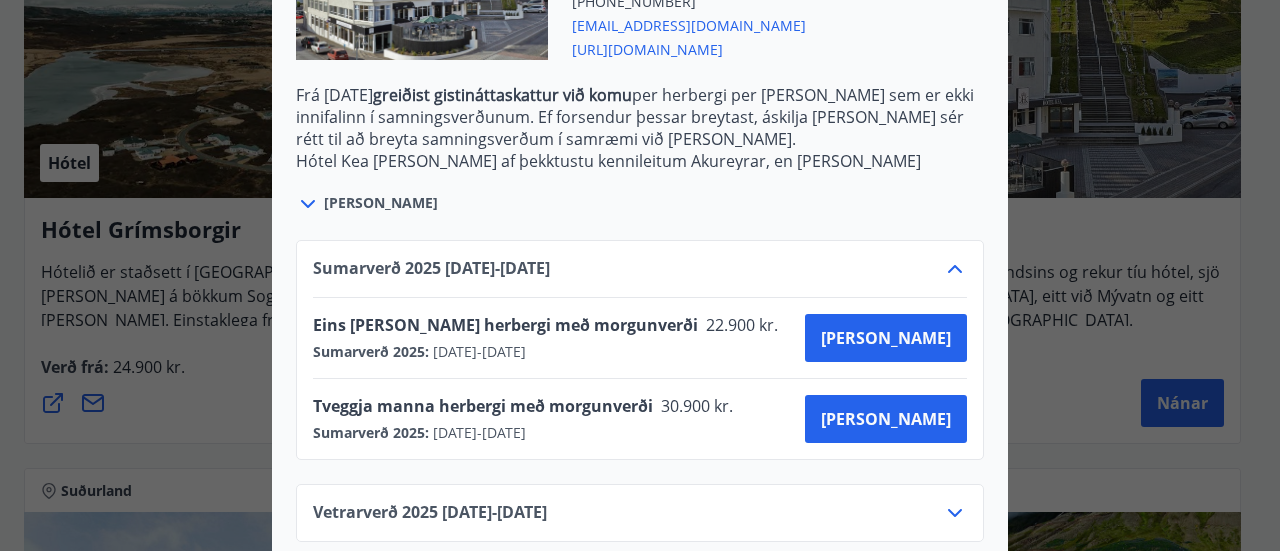 scroll, scrollTop: 930, scrollLeft: 0, axis: vertical 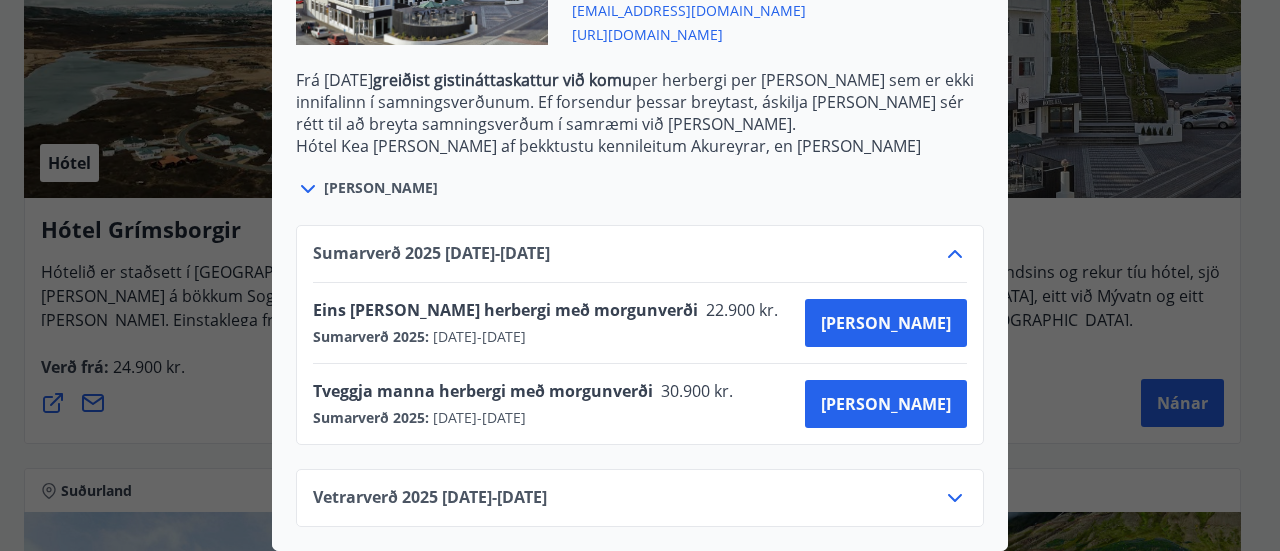 click 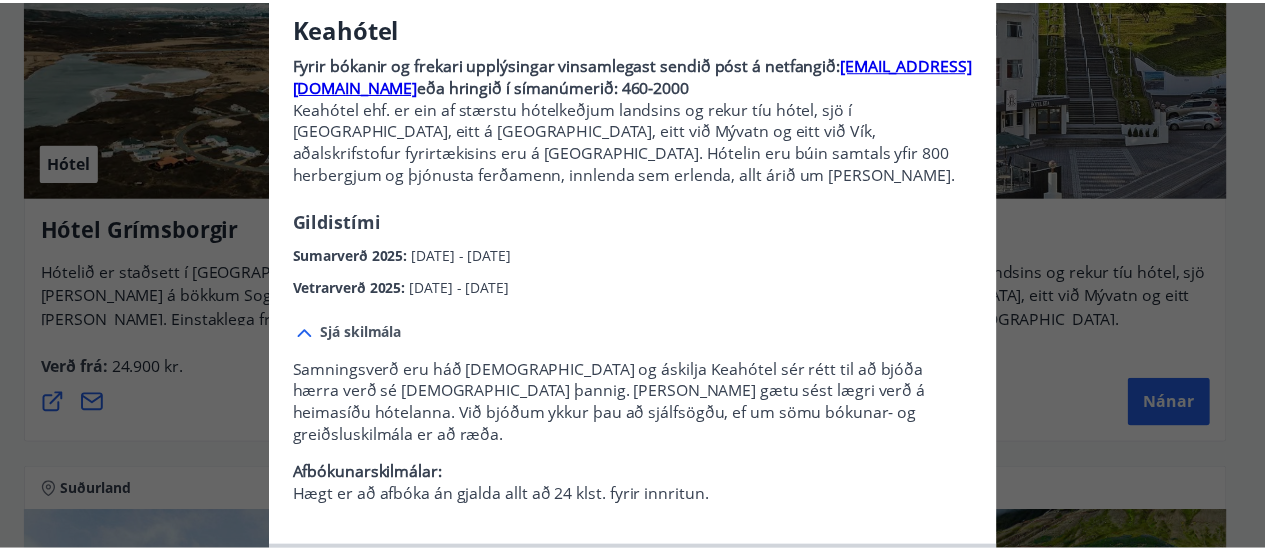 scroll, scrollTop: 130, scrollLeft: 0, axis: vertical 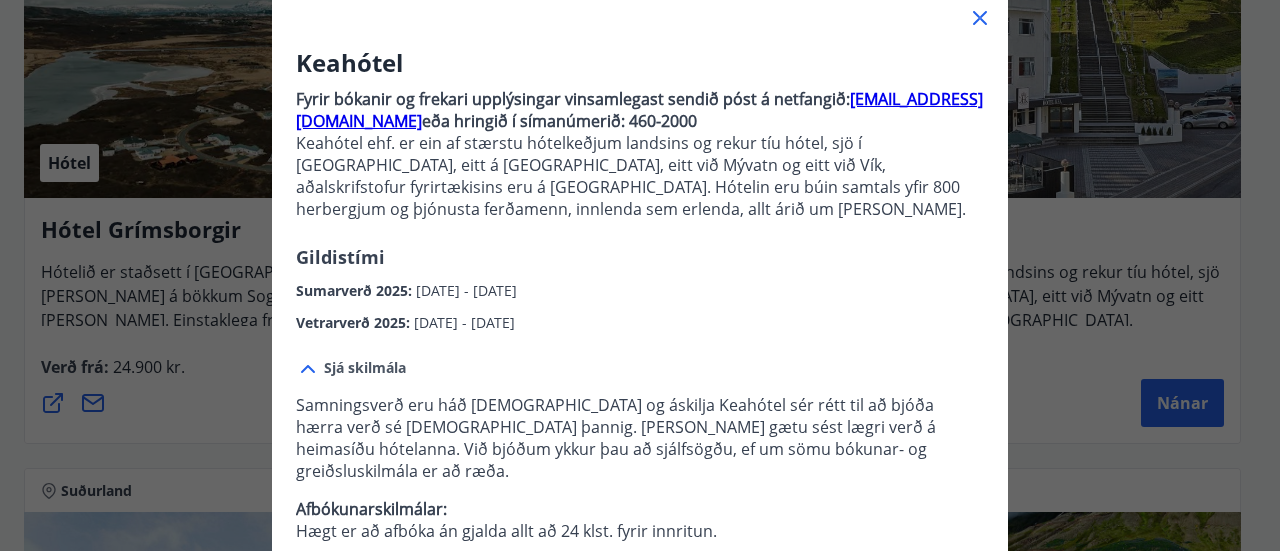 click 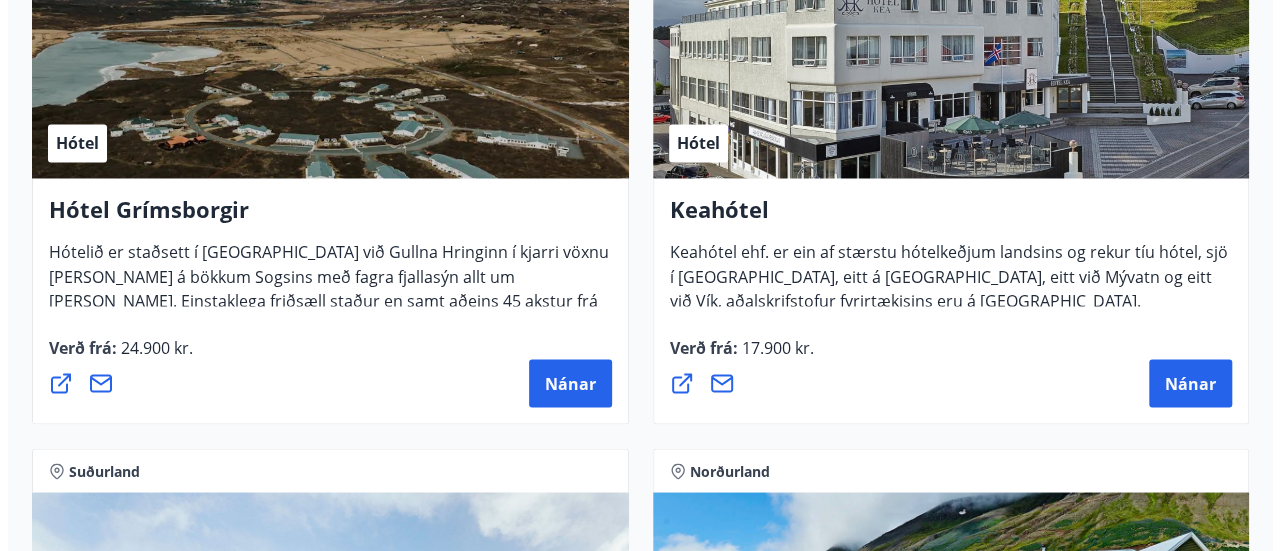 scroll, scrollTop: 1600, scrollLeft: 0, axis: vertical 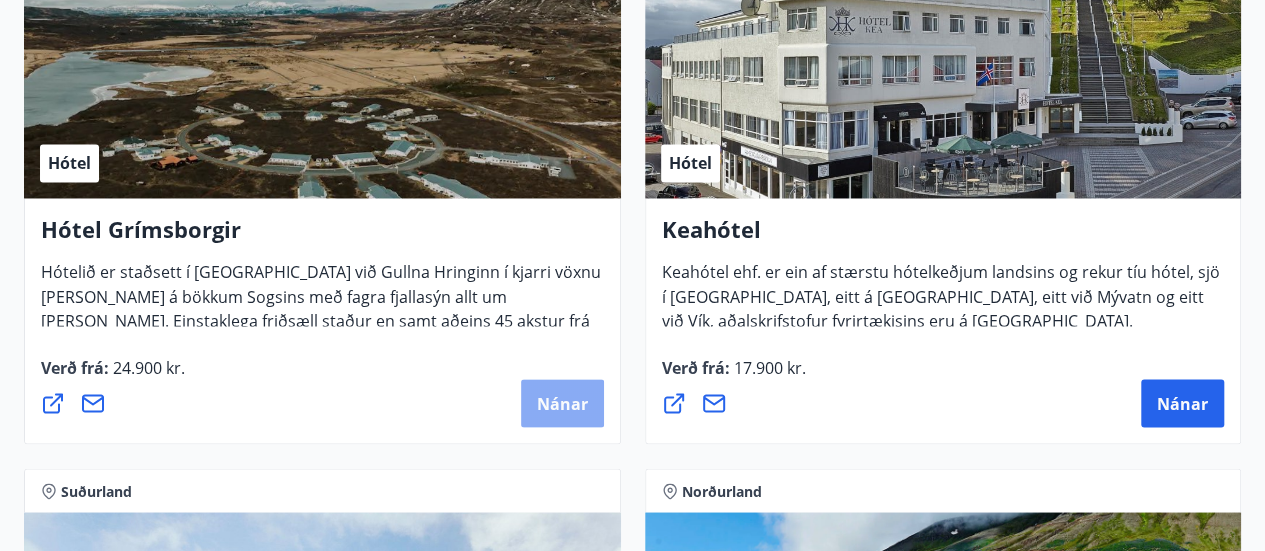 click on "Nánar" at bounding box center [562, 403] 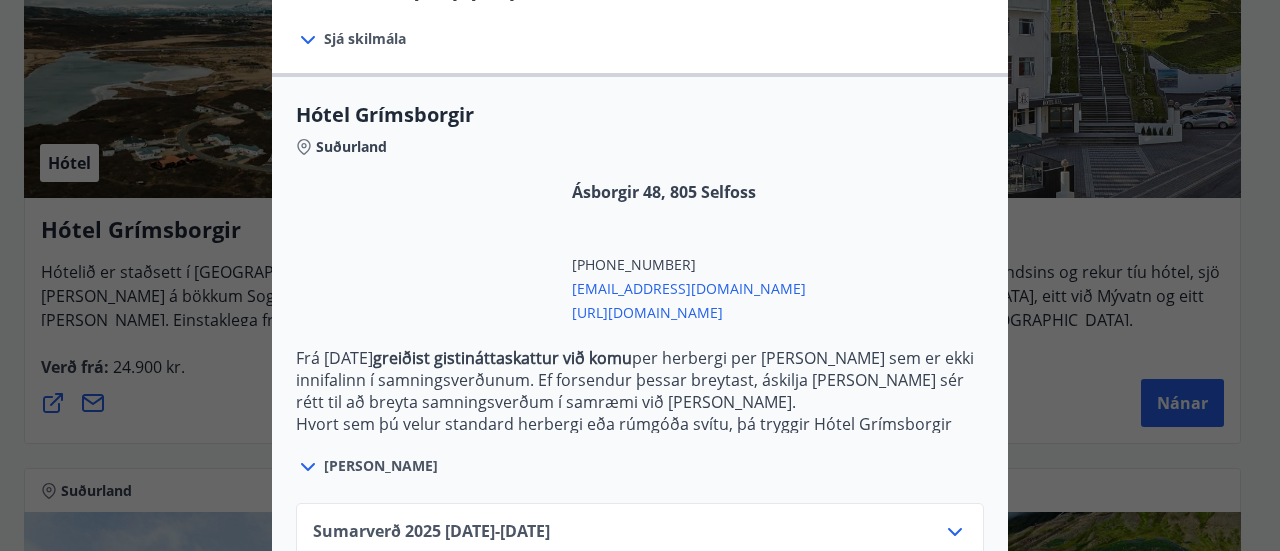 scroll, scrollTop: 588, scrollLeft: 0, axis: vertical 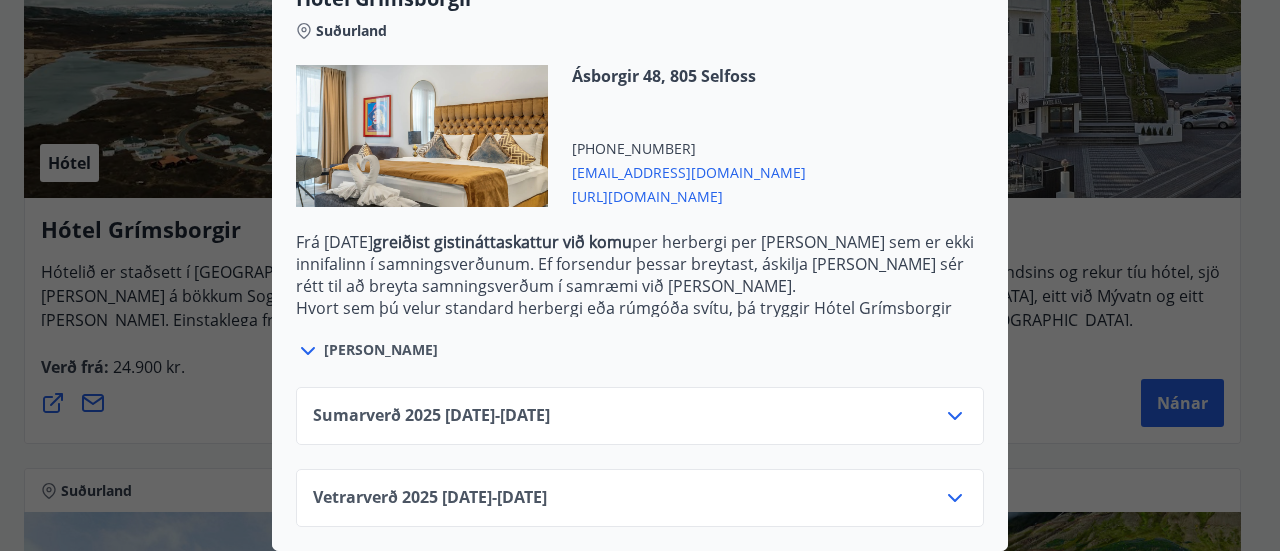 click 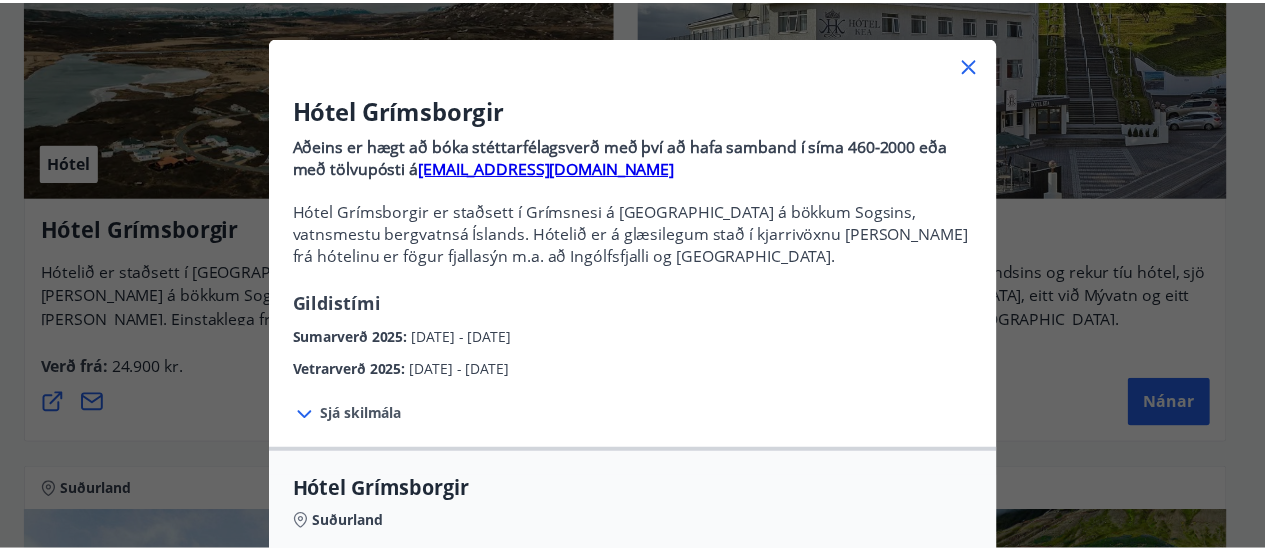 scroll, scrollTop: 0, scrollLeft: 0, axis: both 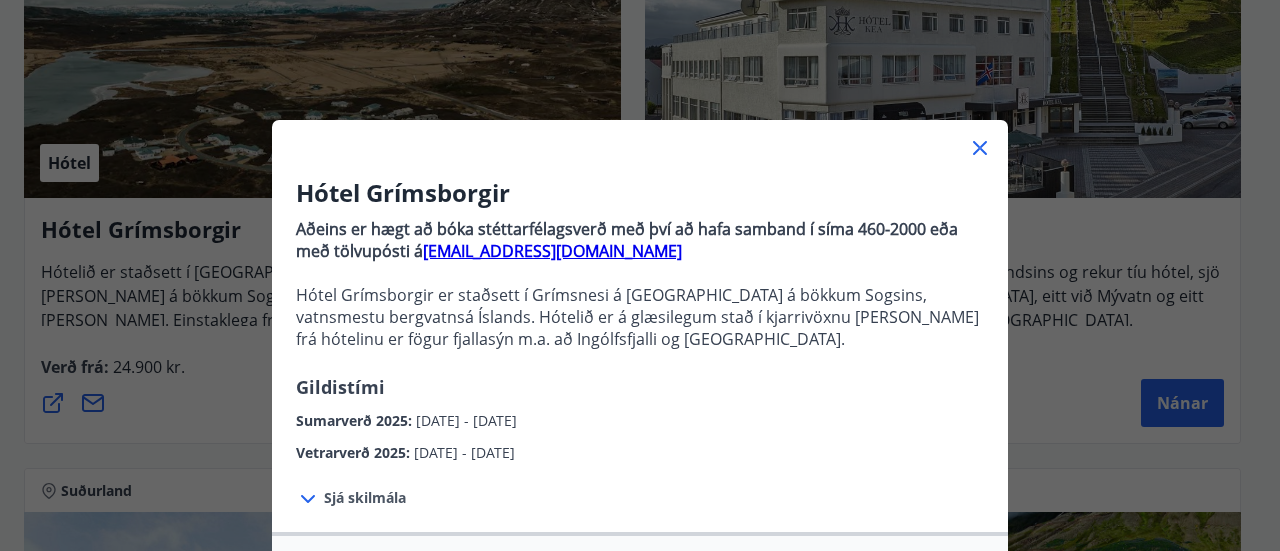 click 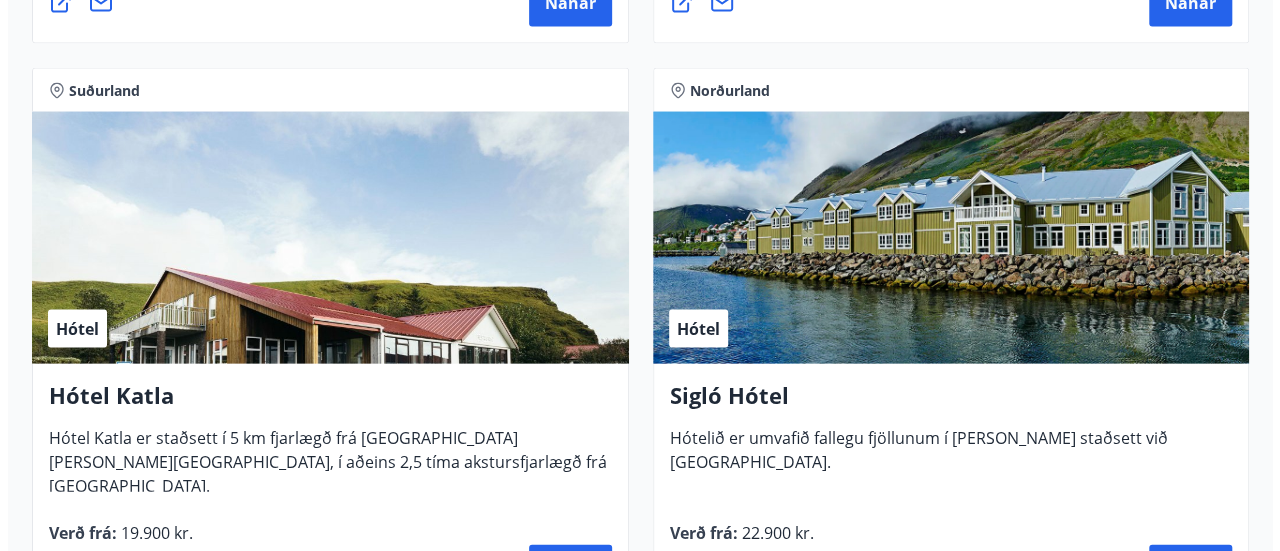 scroll, scrollTop: 2100, scrollLeft: 0, axis: vertical 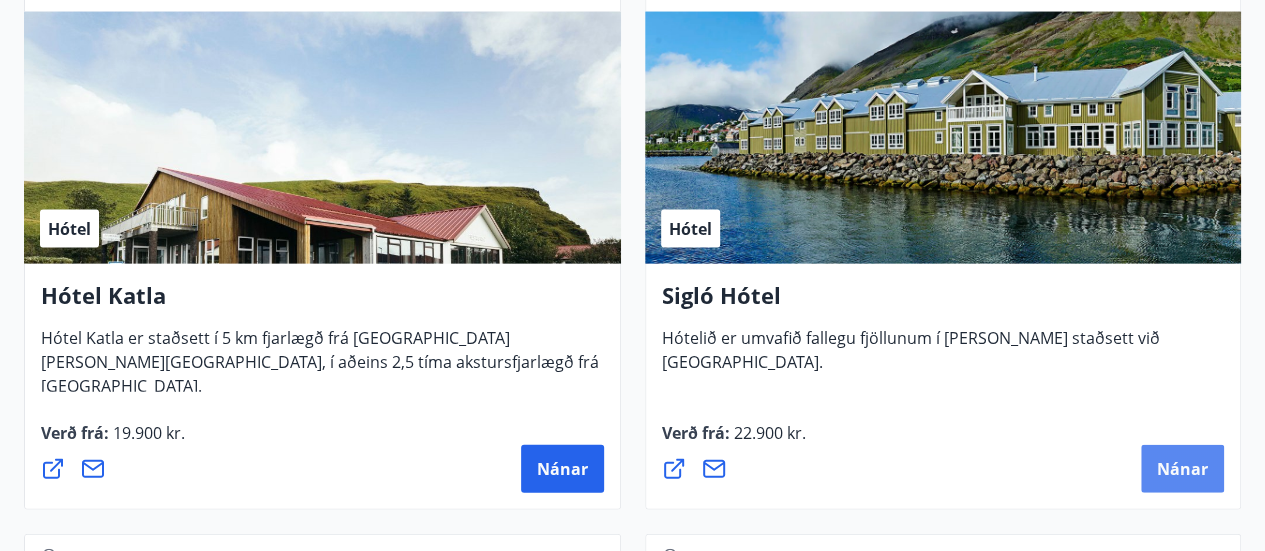 click on "Nánar" at bounding box center (1182, 469) 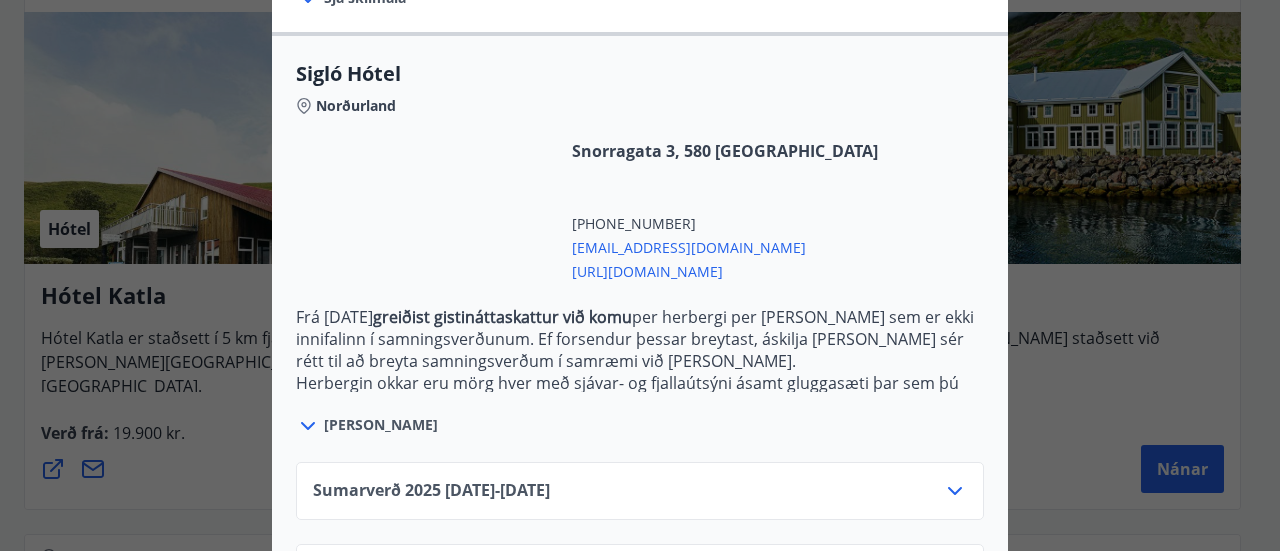 scroll, scrollTop: 588, scrollLeft: 0, axis: vertical 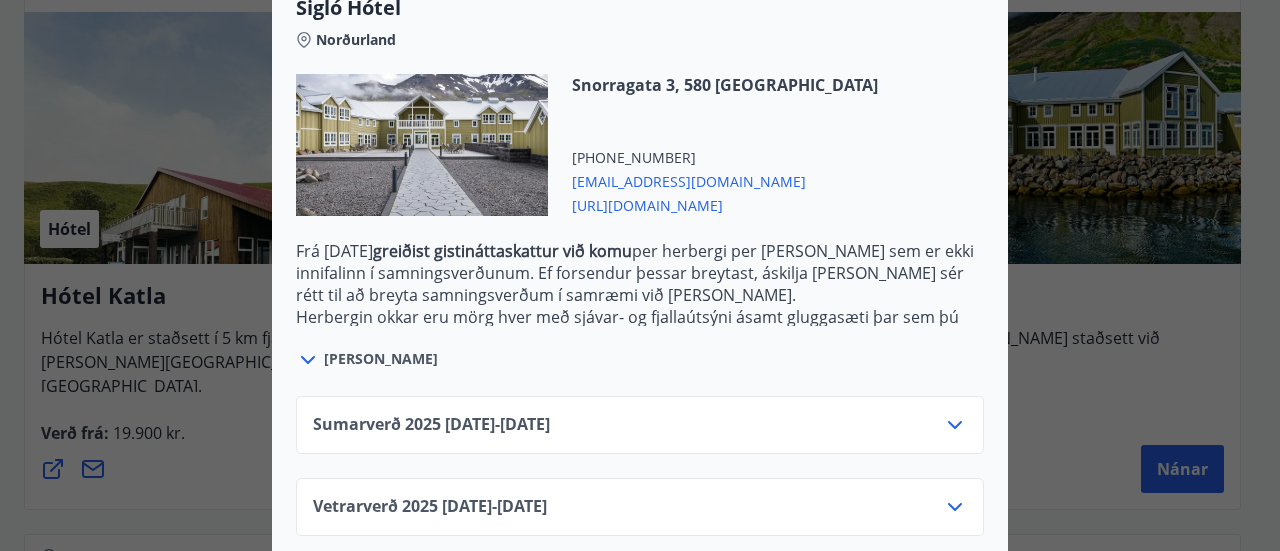 click 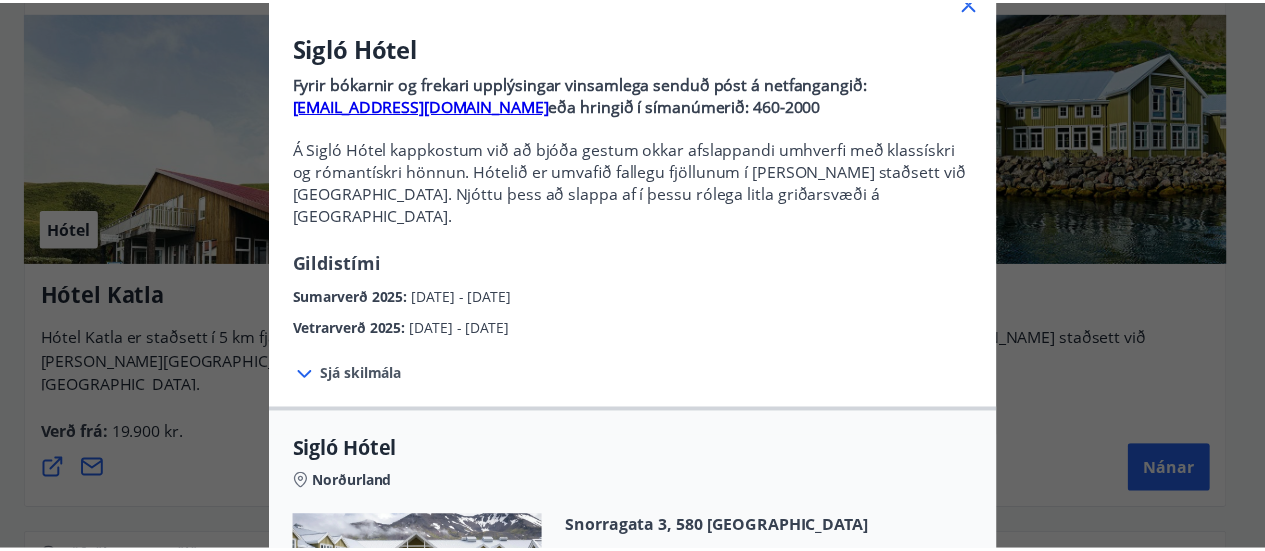 scroll, scrollTop: 0, scrollLeft: 0, axis: both 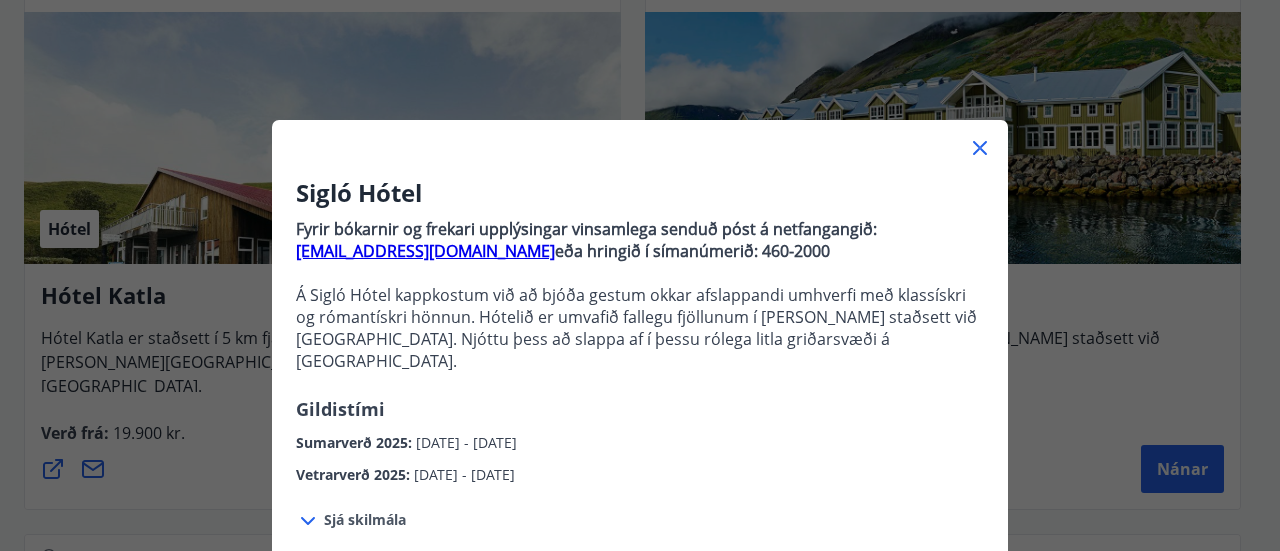 click 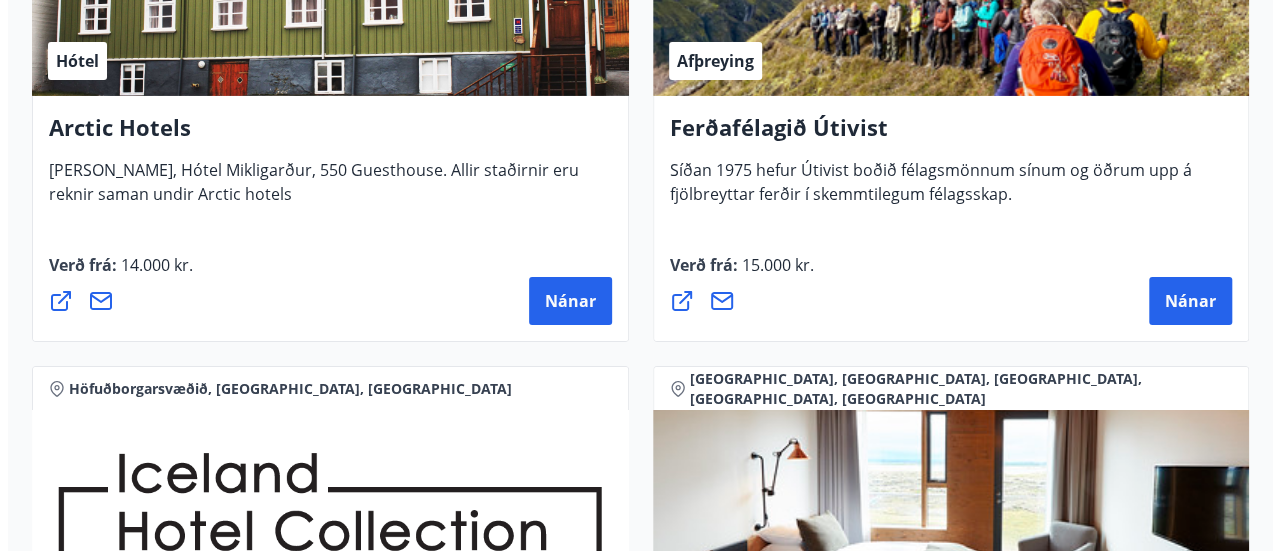 scroll, scrollTop: 3500, scrollLeft: 0, axis: vertical 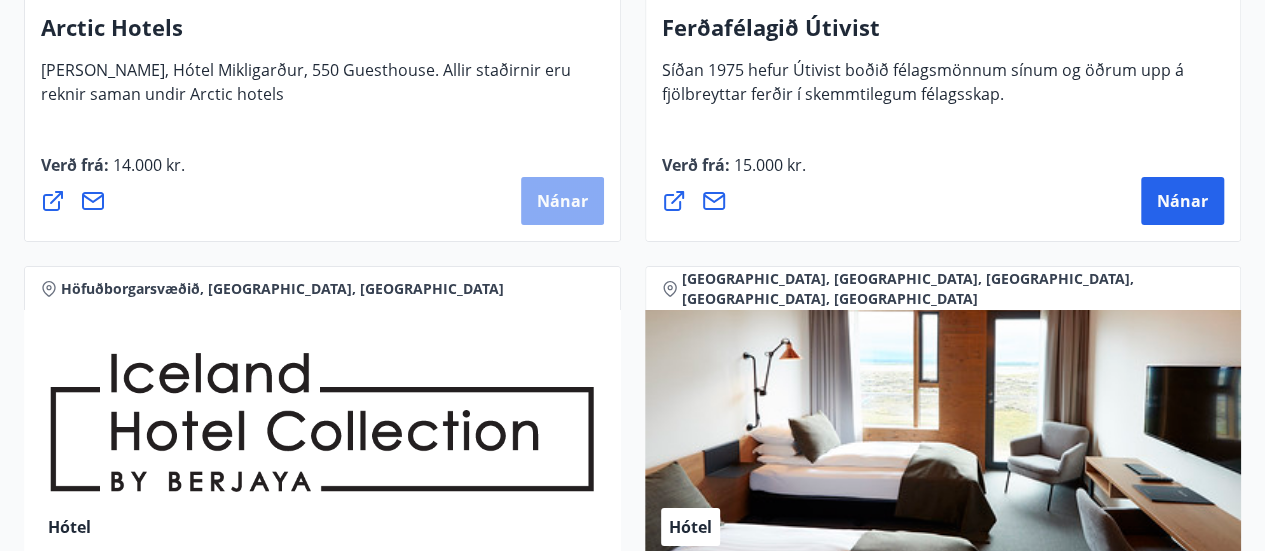 click on "Nánar" at bounding box center [562, 201] 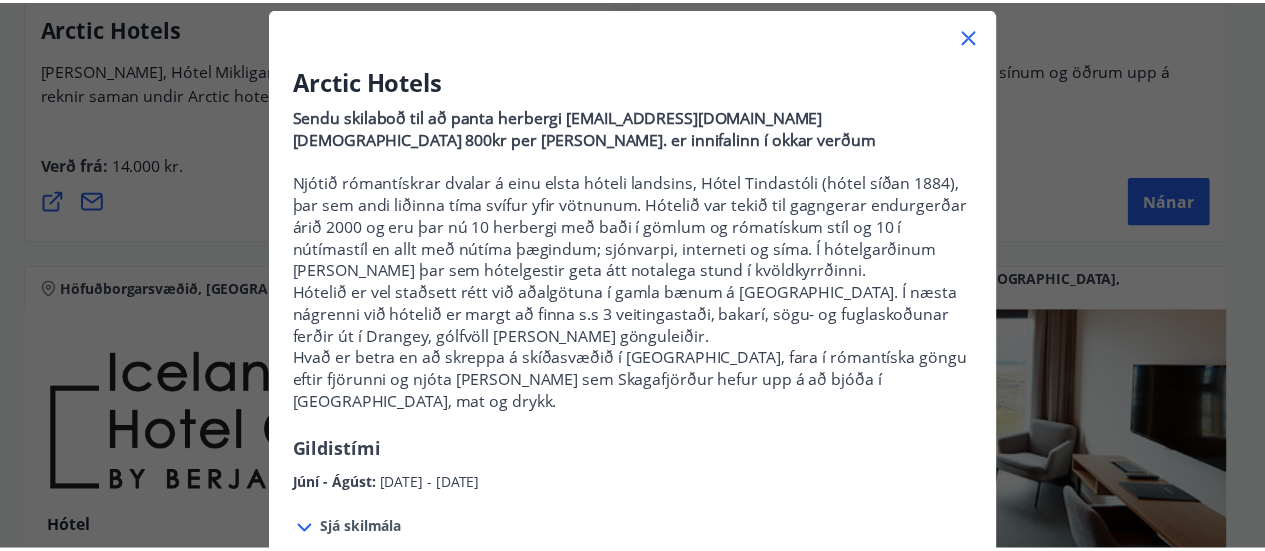 scroll, scrollTop: 0, scrollLeft: 0, axis: both 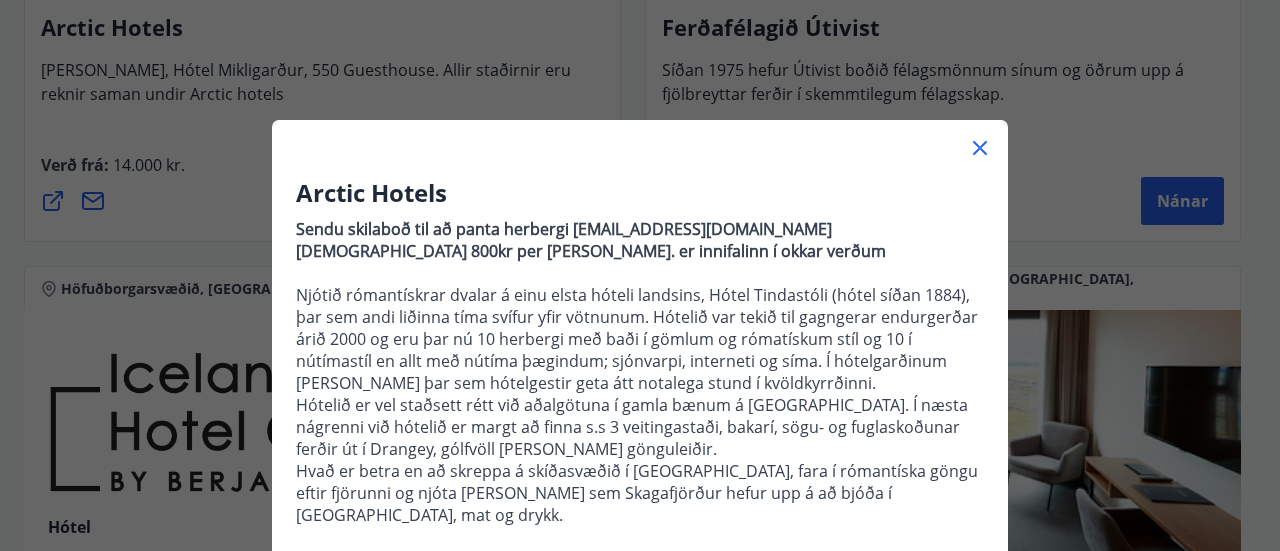 click 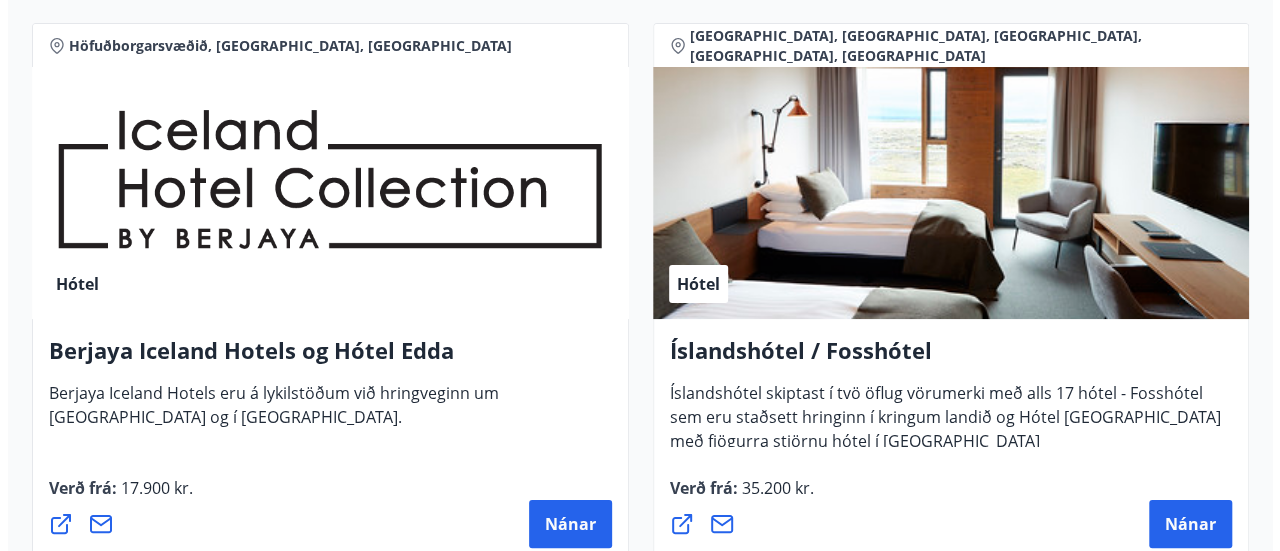 scroll, scrollTop: 3800, scrollLeft: 0, axis: vertical 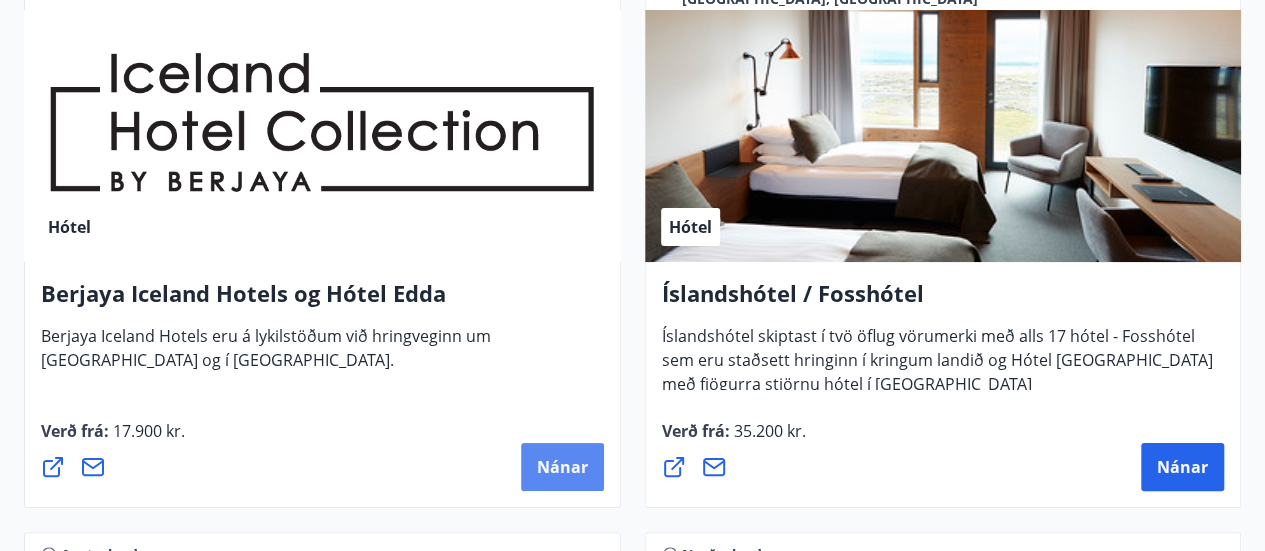 click on "Nánar" at bounding box center [562, 467] 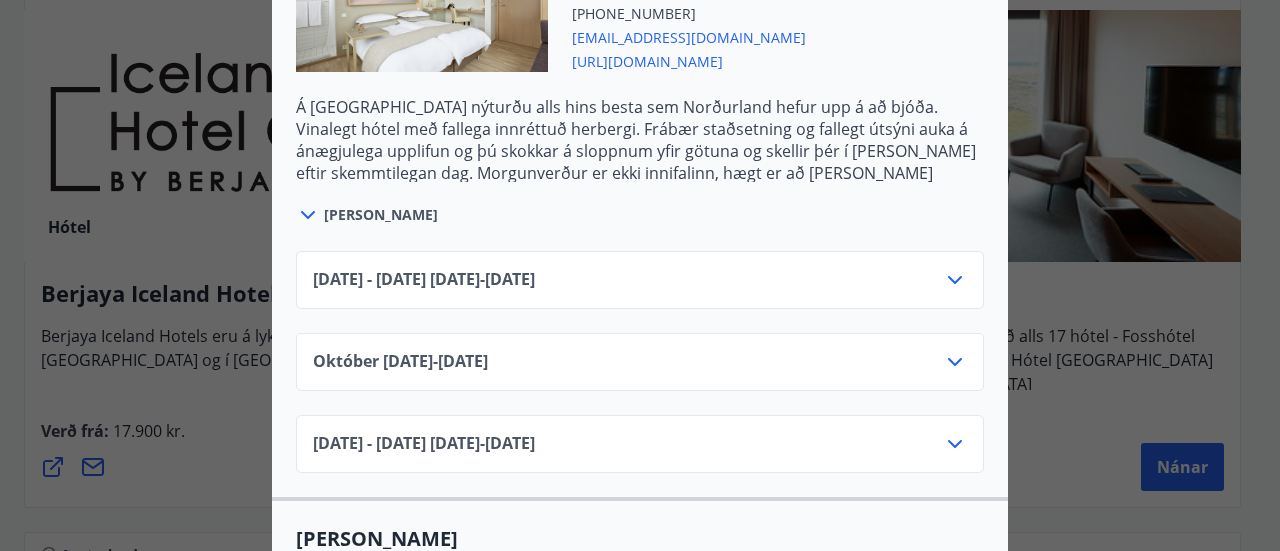 scroll, scrollTop: 1500, scrollLeft: 0, axis: vertical 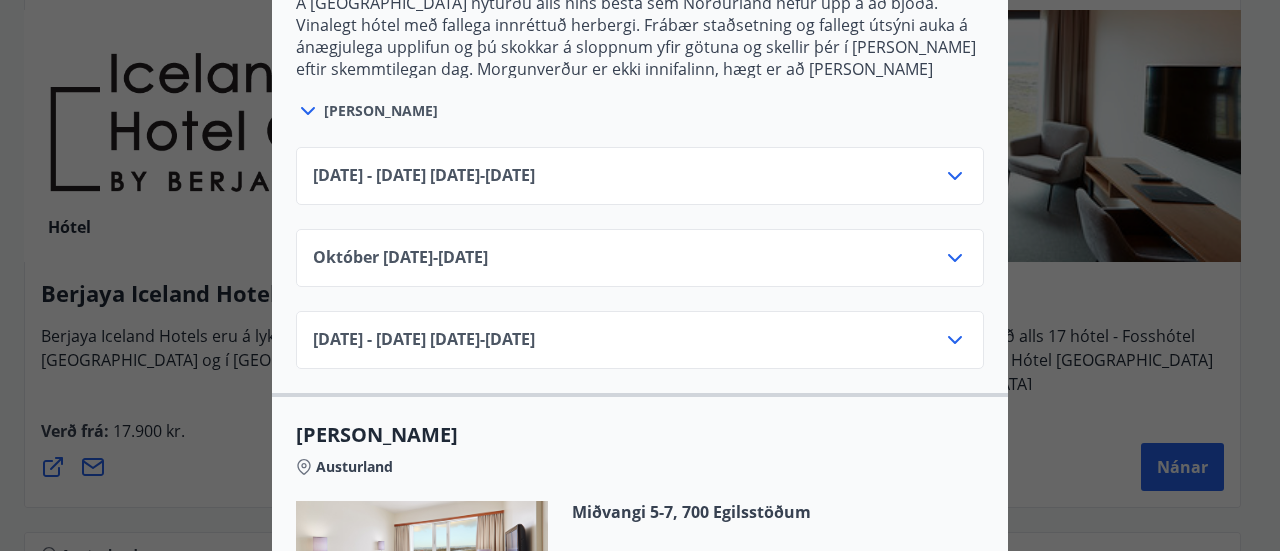 click 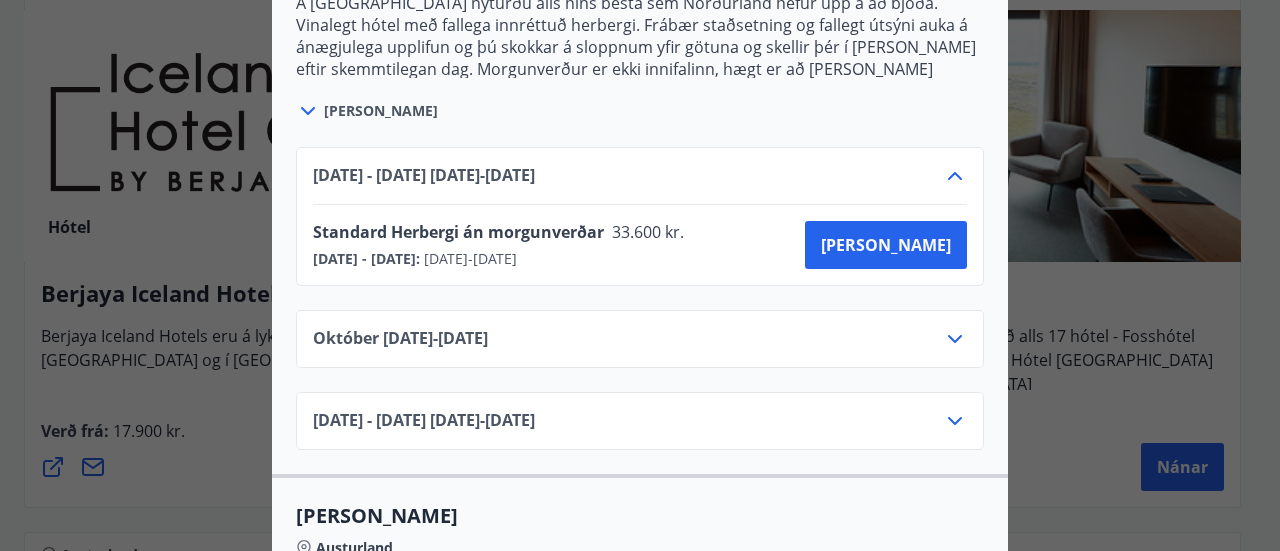 click 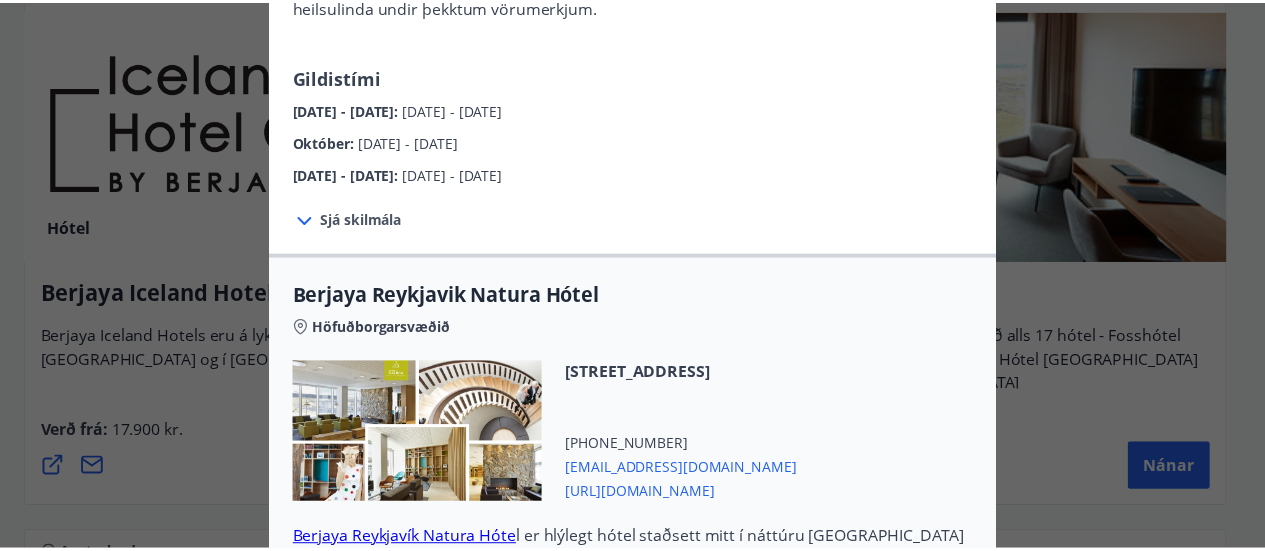 scroll, scrollTop: 0, scrollLeft: 0, axis: both 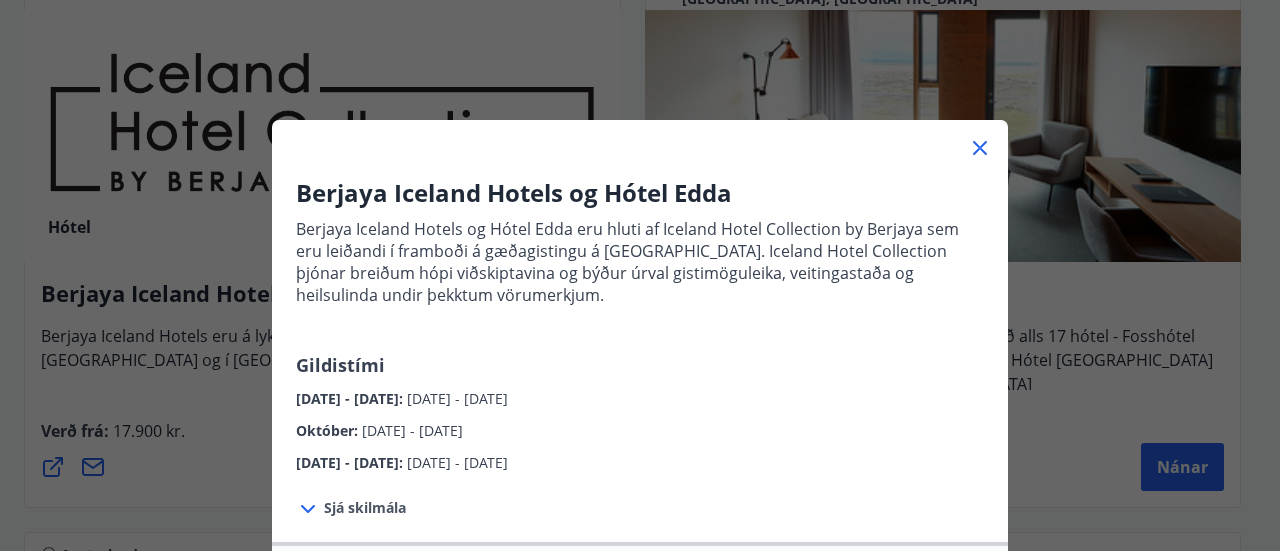 click 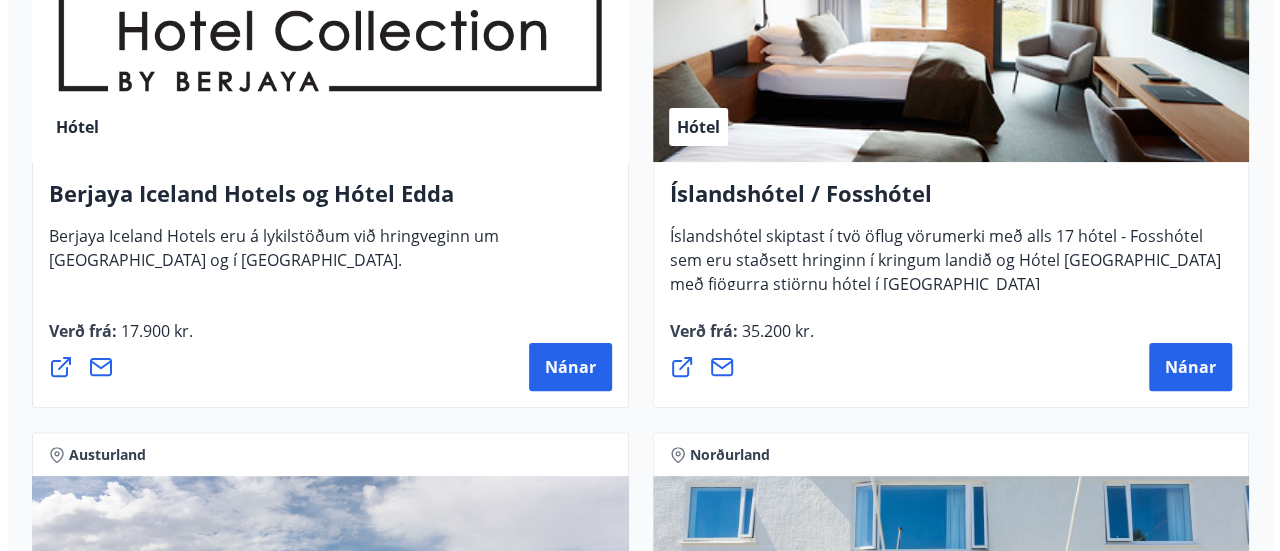 scroll, scrollTop: 4000, scrollLeft: 0, axis: vertical 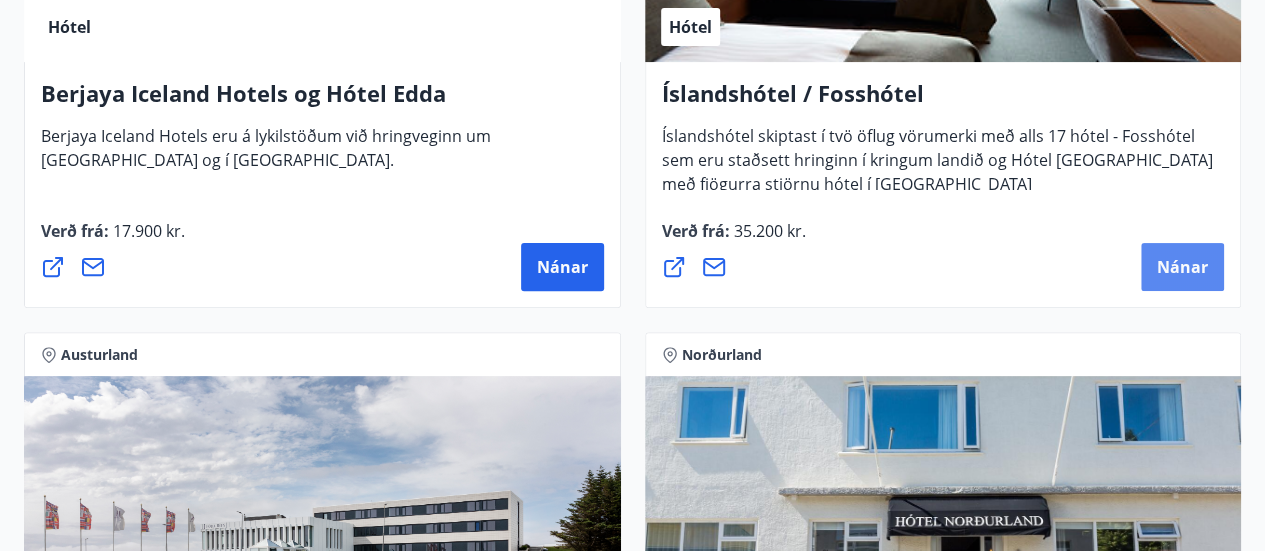 click on "Nánar" at bounding box center [1182, 267] 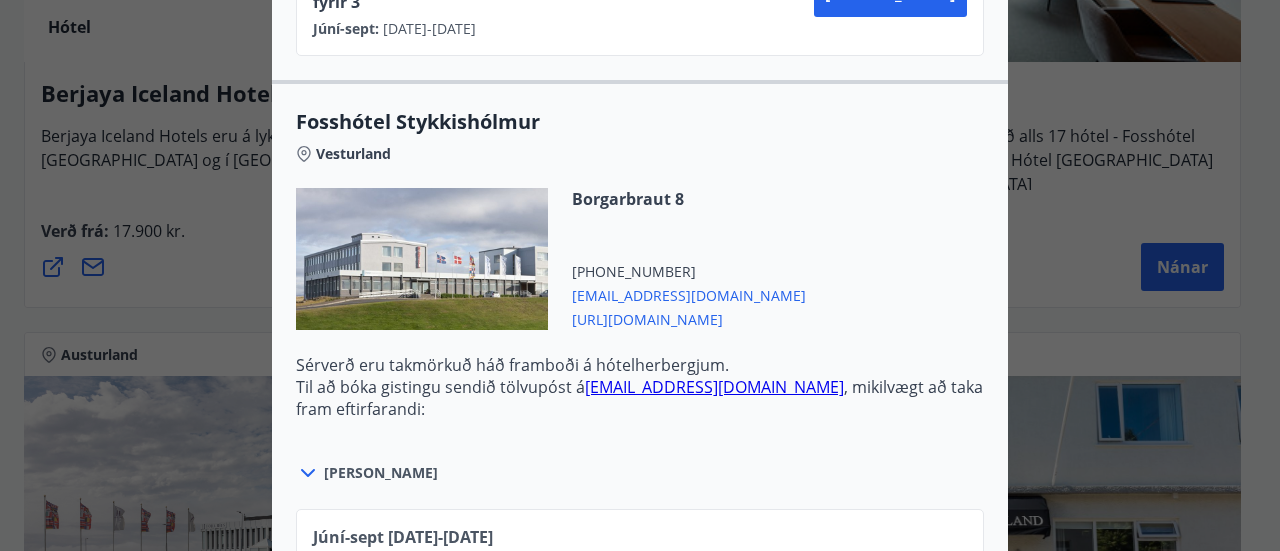 scroll, scrollTop: 900, scrollLeft: 0, axis: vertical 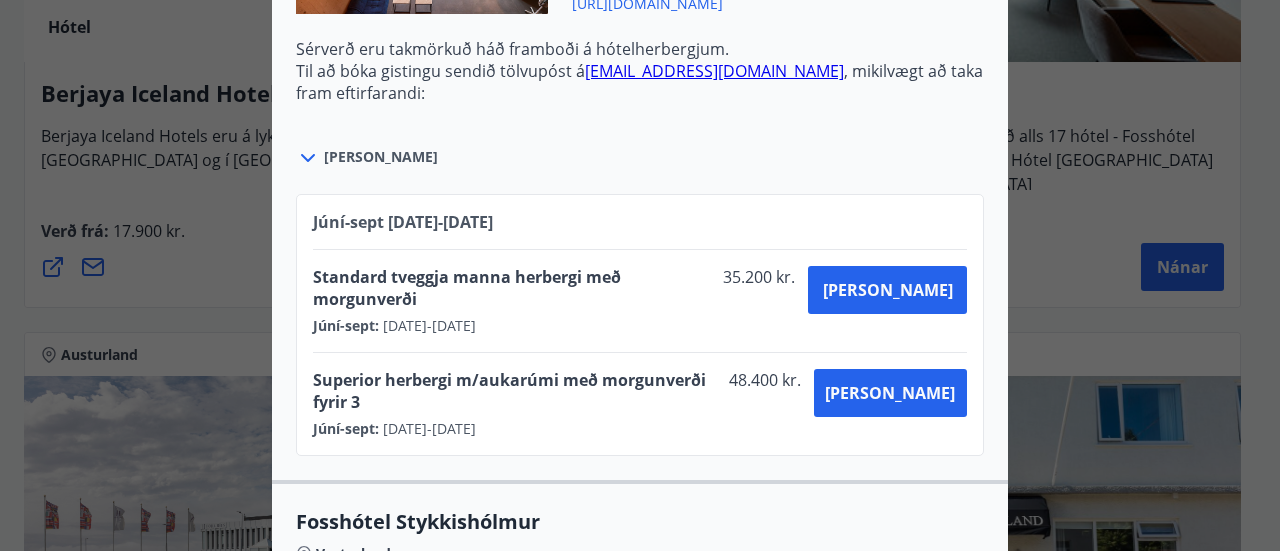 click 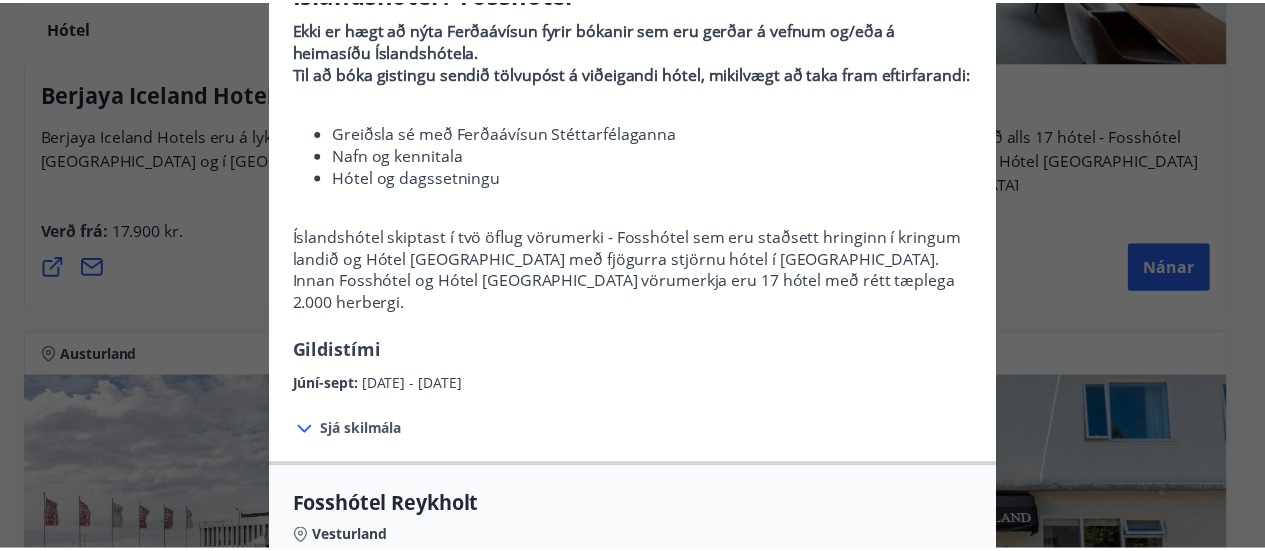scroll, scrollTop: 0, scrollLeft: 0, axis: both 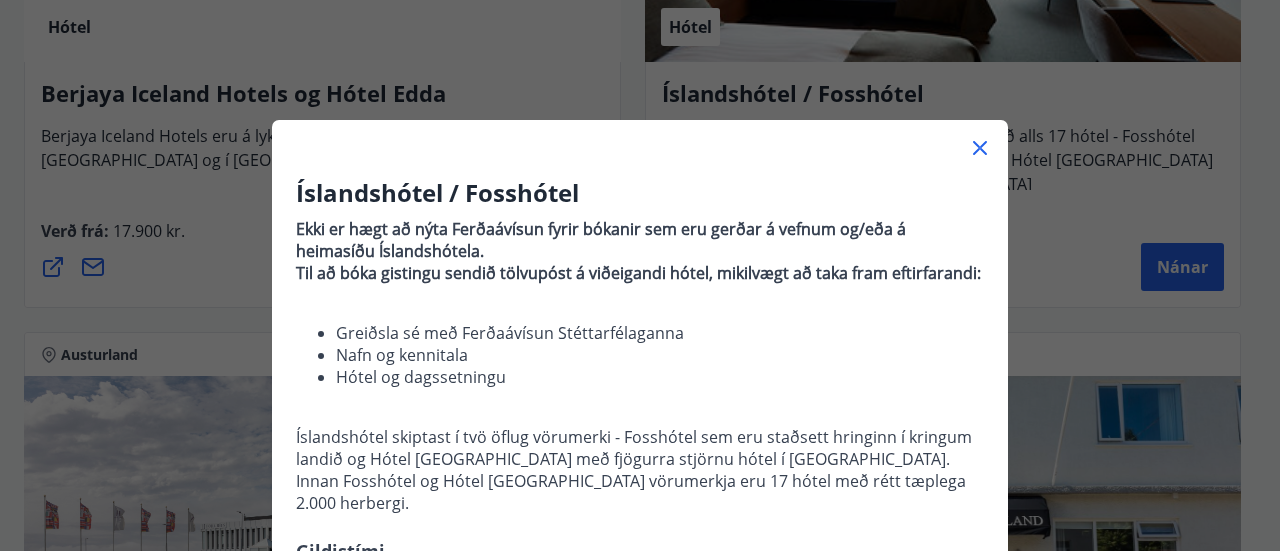 click 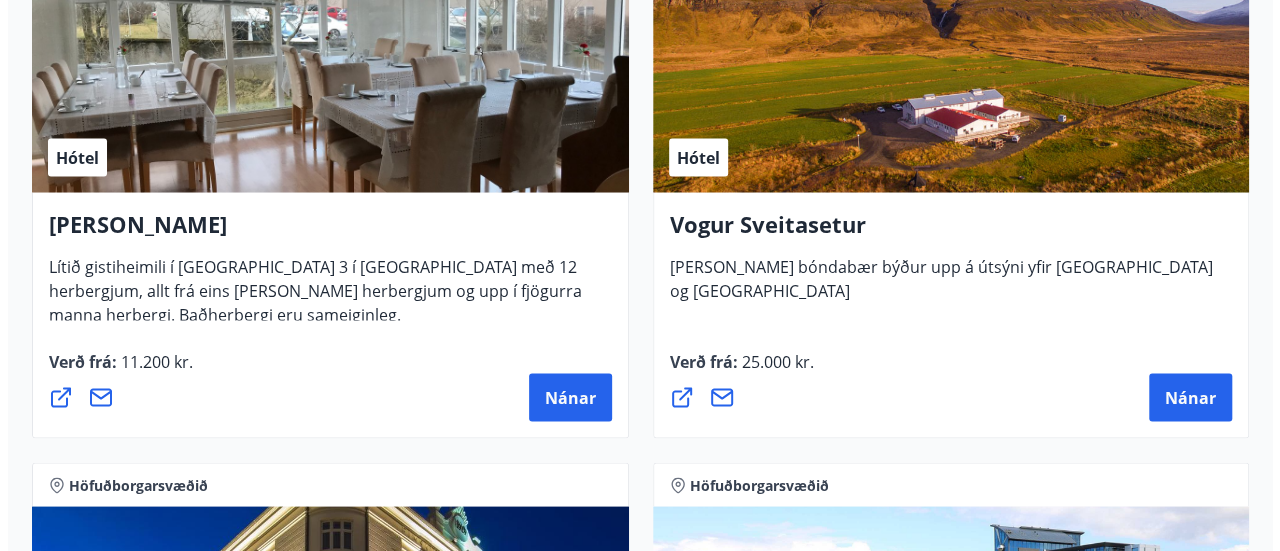 scroll, scrollTop: 5600, scrollLeft: 0, axis: vertical 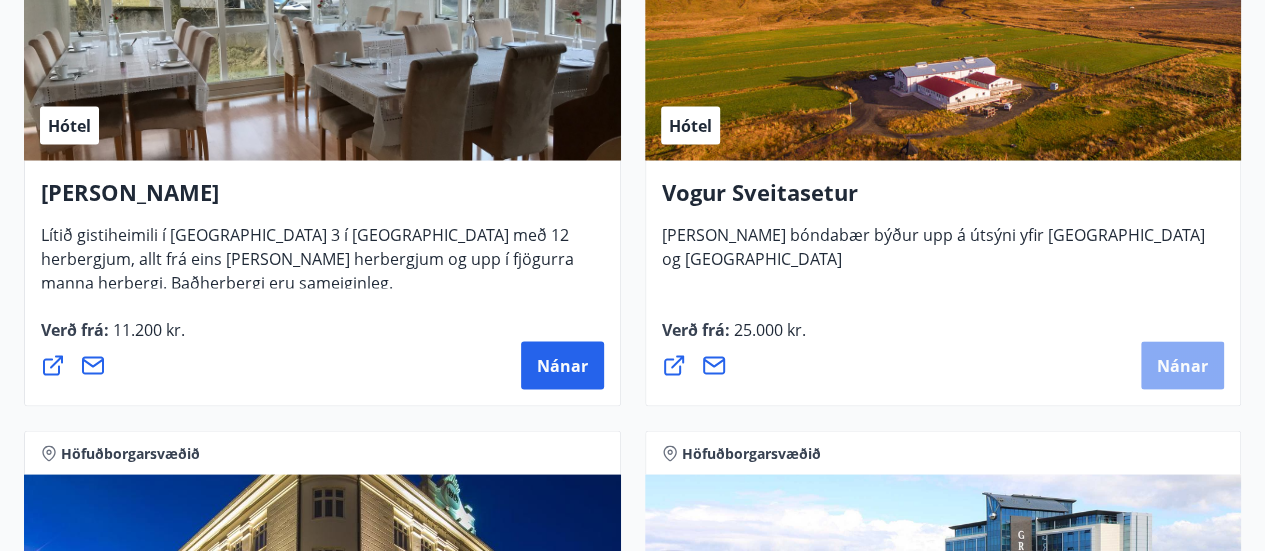click on "Nánar" at bounding box center [1182, 365] 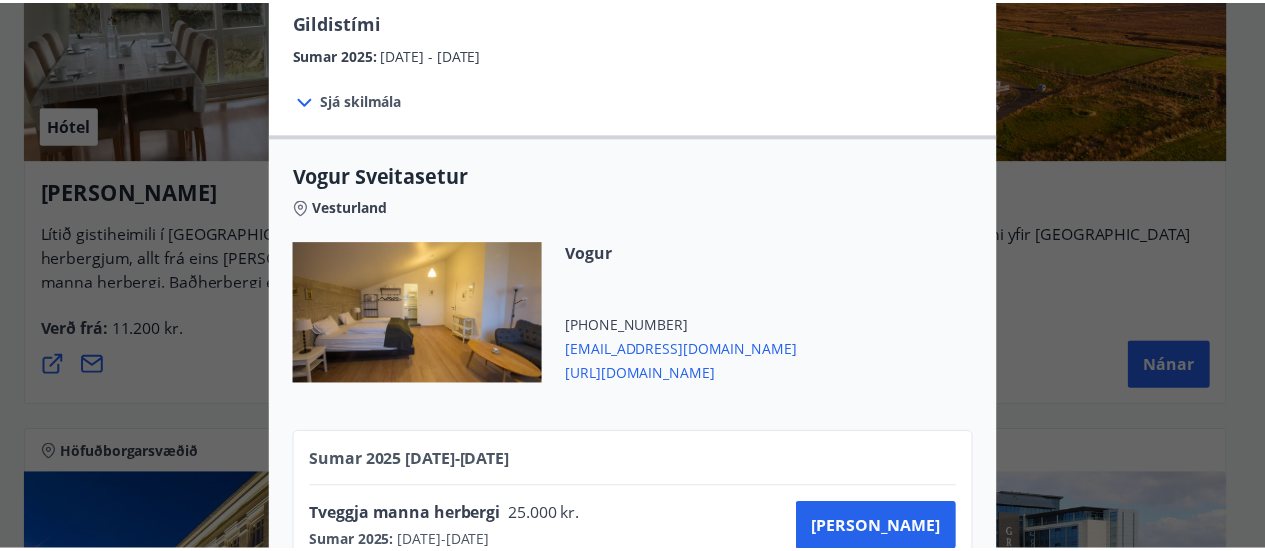 scroll, scrollTop: 80, scrollLeft: 0, axis: vertical 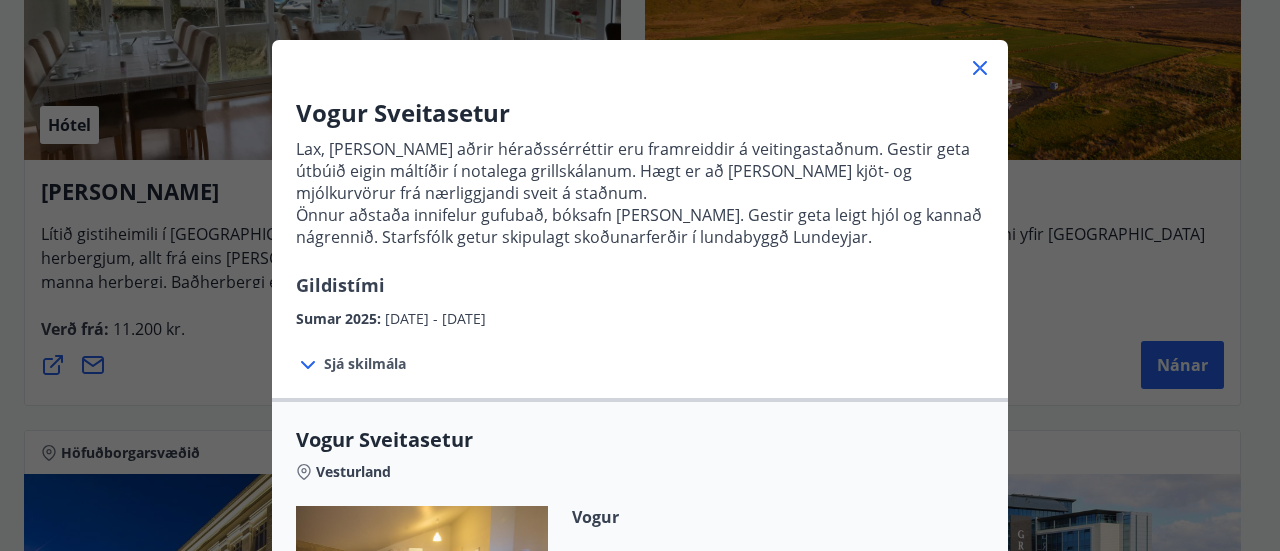 click at bounding box center (640, 60) 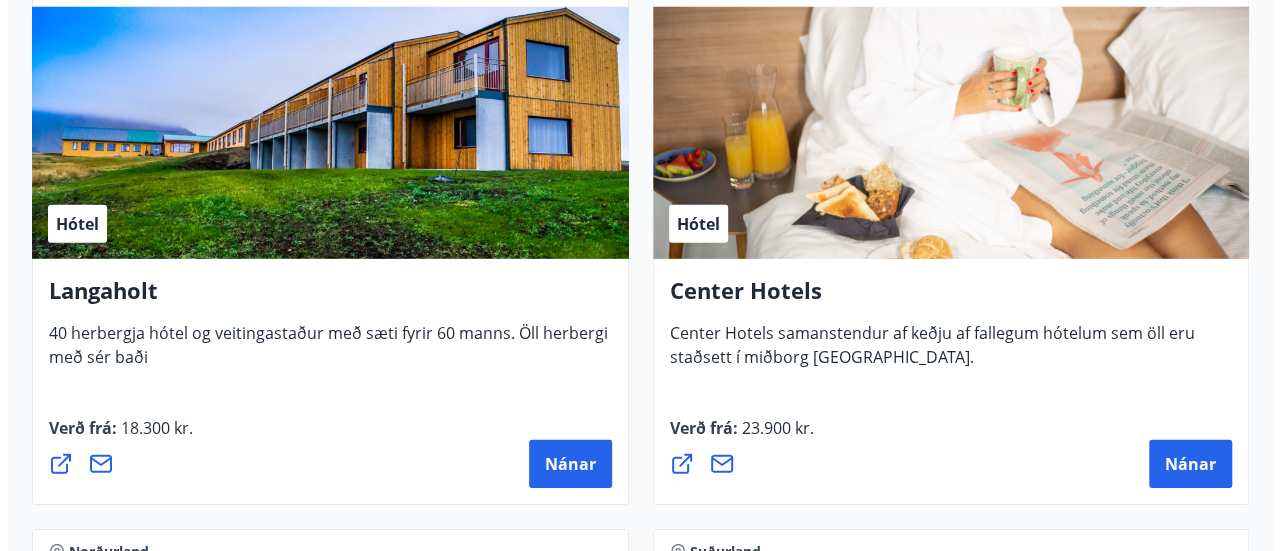 scroll, scrollTop: 6700, scrollLeft: 0, axis: vertical 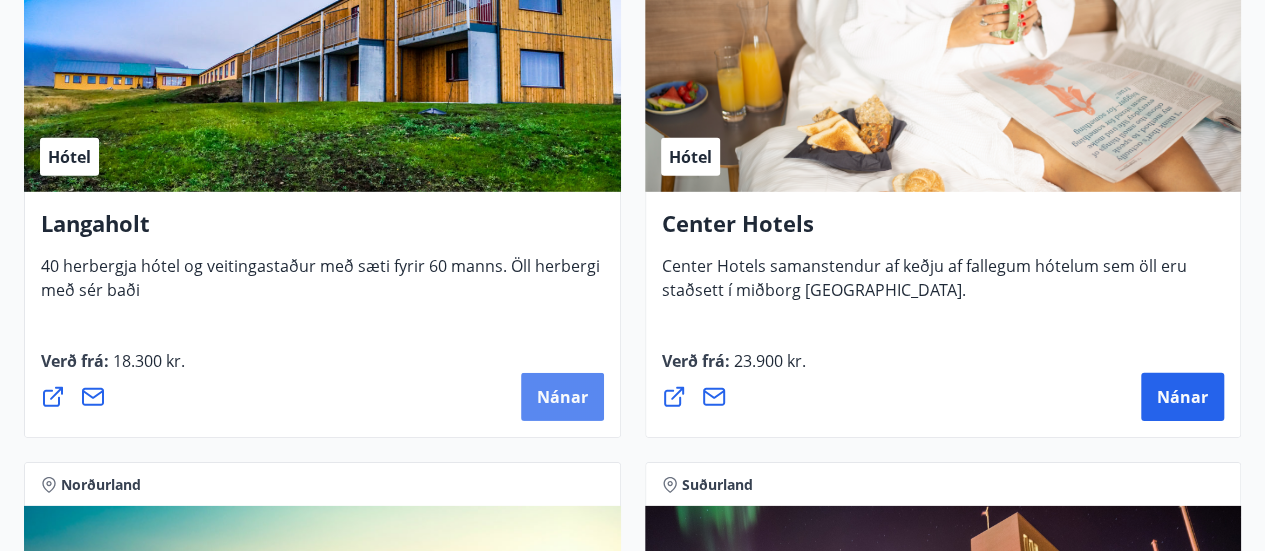 click on "Nánar" at bounding box center [562, 397] 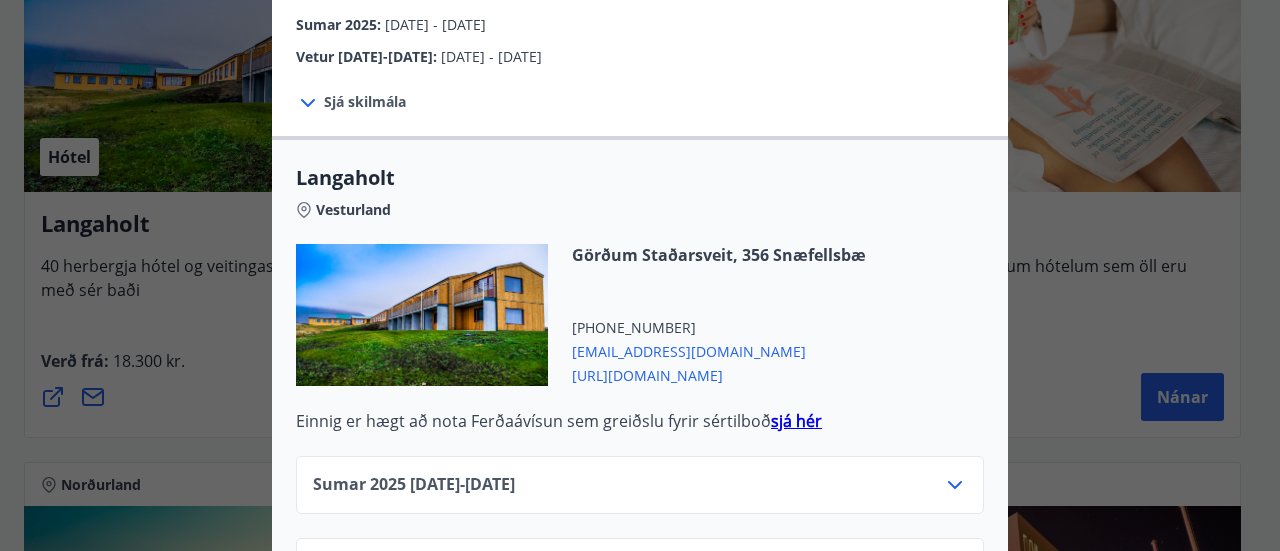 scroll, scrollTop: 786, scrollLeft: 0, axis: vertical 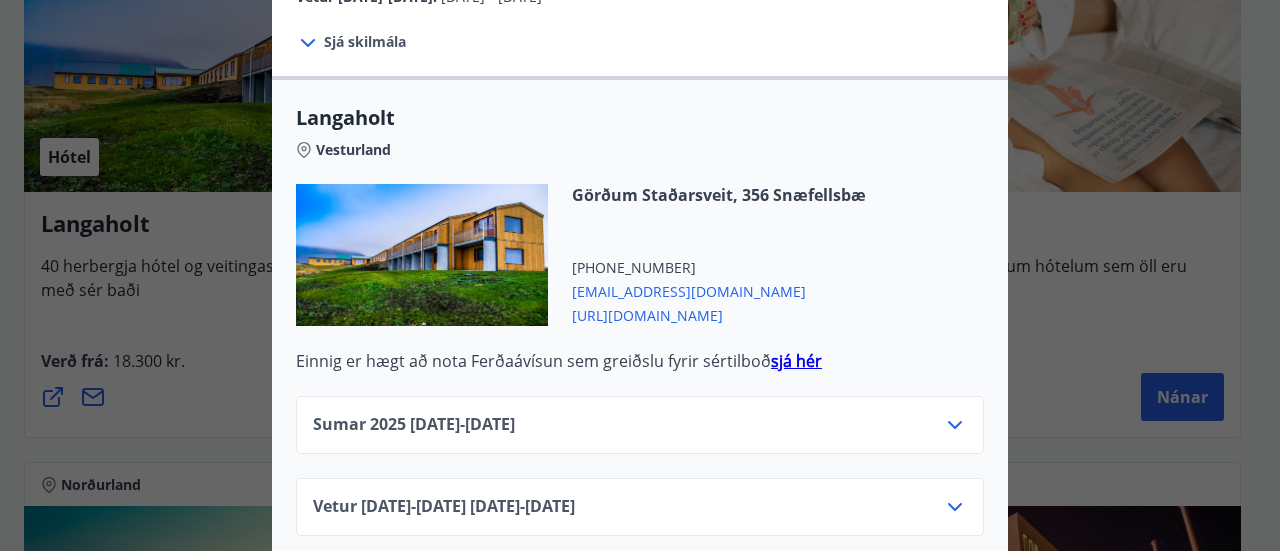 click 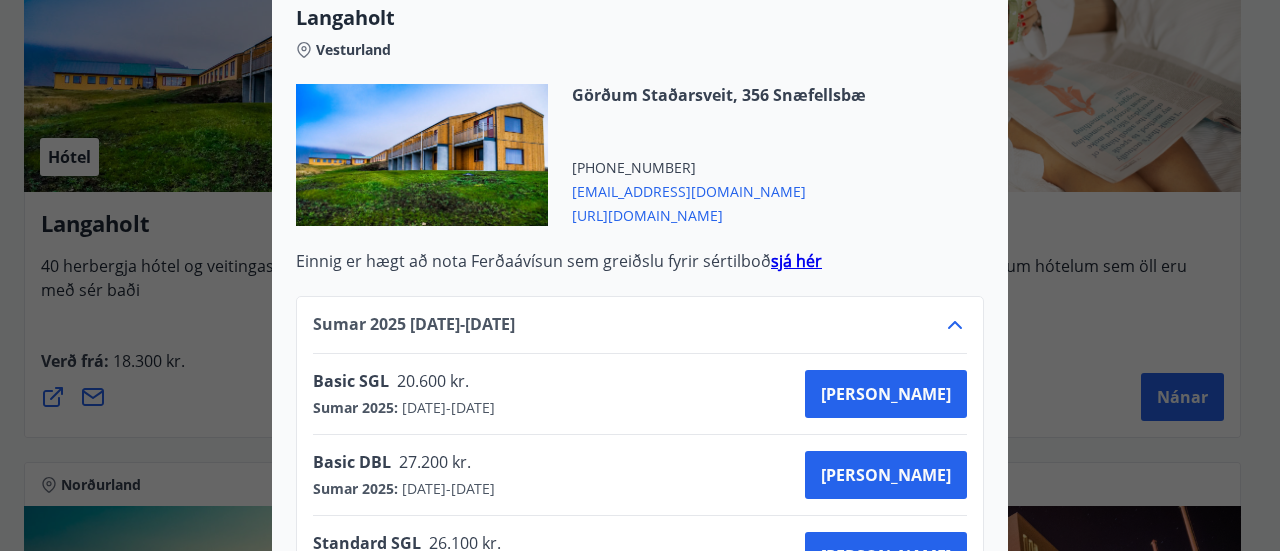 scroll, scrollTop: 986, scrollLeft: 0, axis: vertical 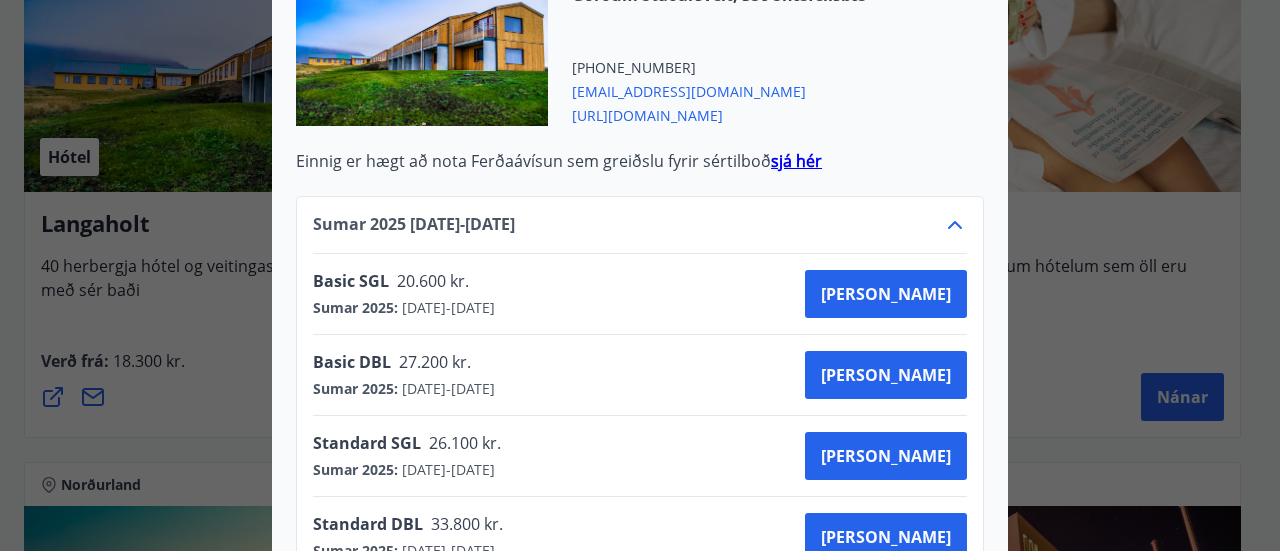 click on "sjá hér" at bounding box center (796, 161) 